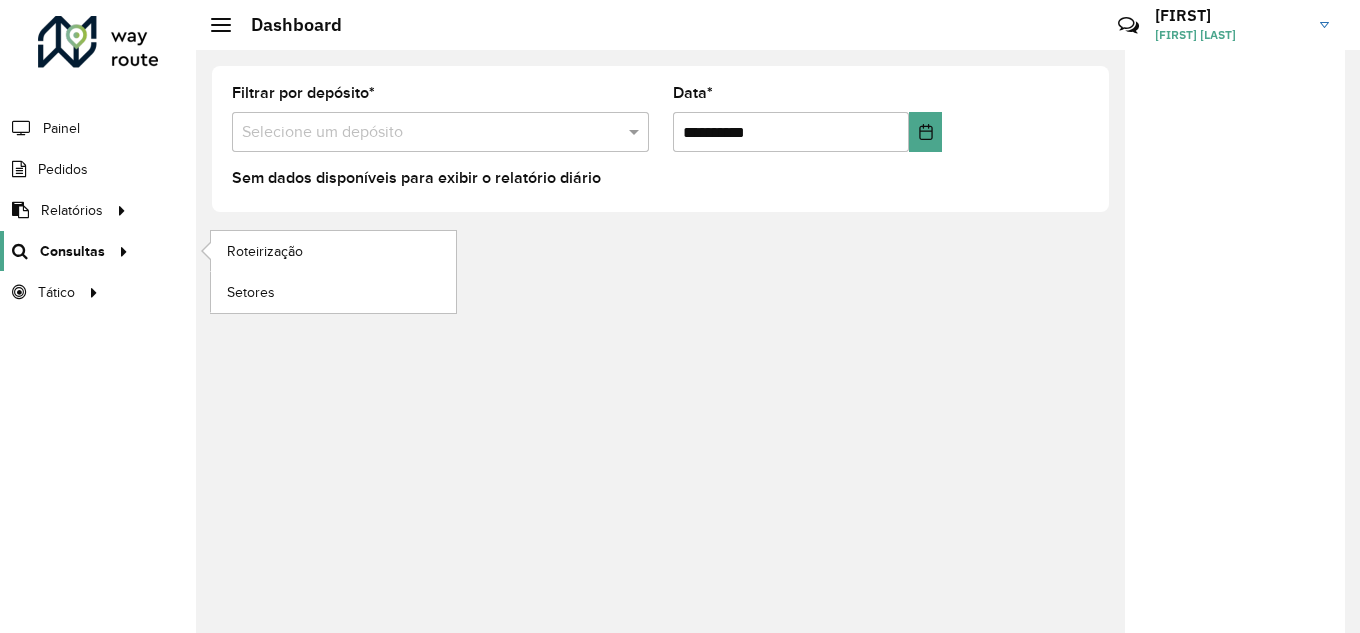 scroll, scrollTop: 0, scrollLeft: 0, axis: both 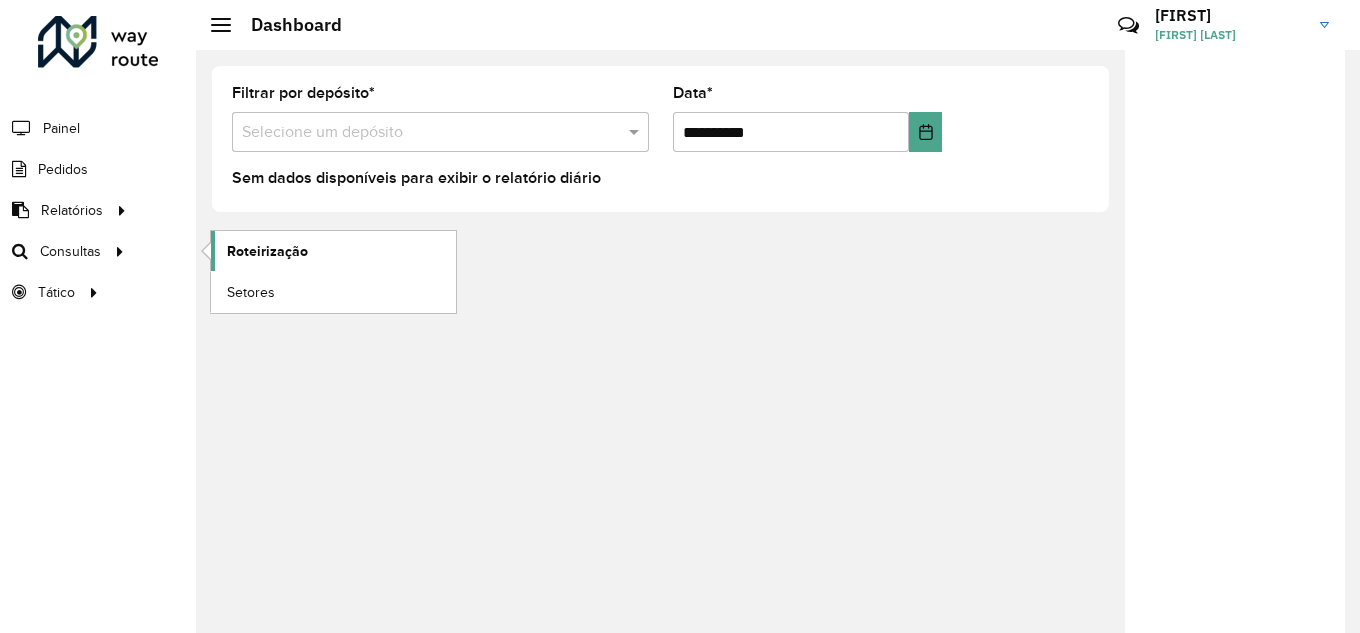 click on "Roteirização" 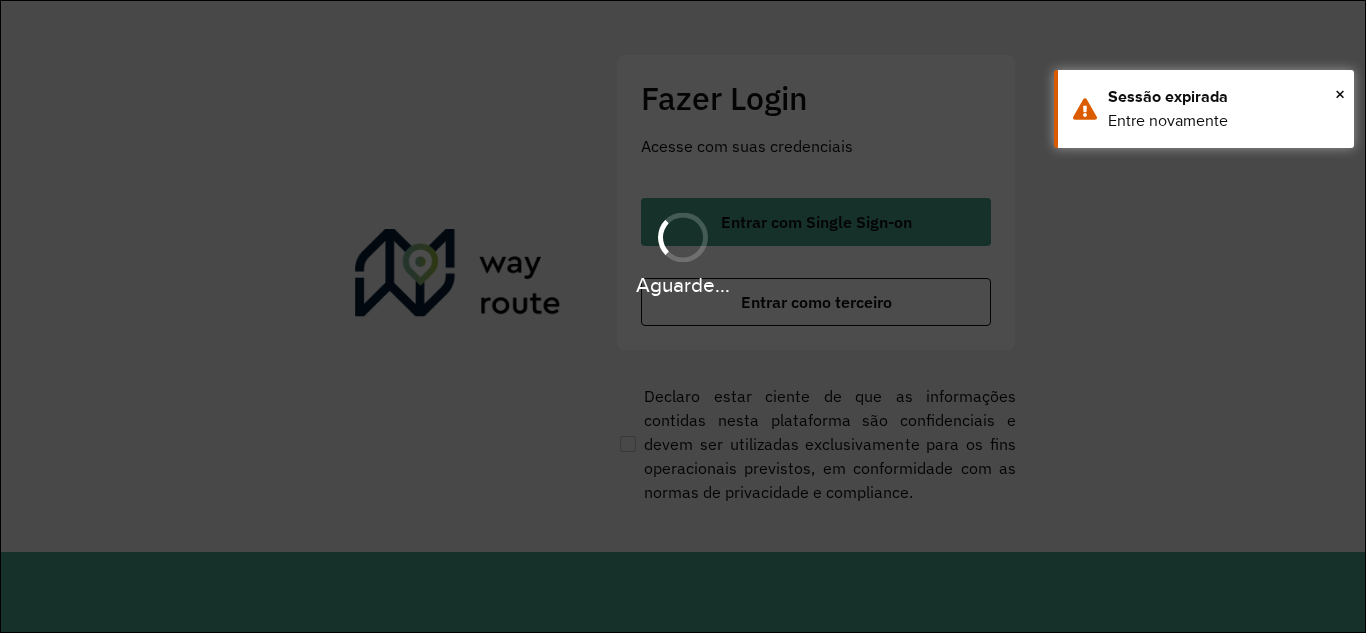 scroll, scrollTop: 0, scrollLeft: 0, axis: both 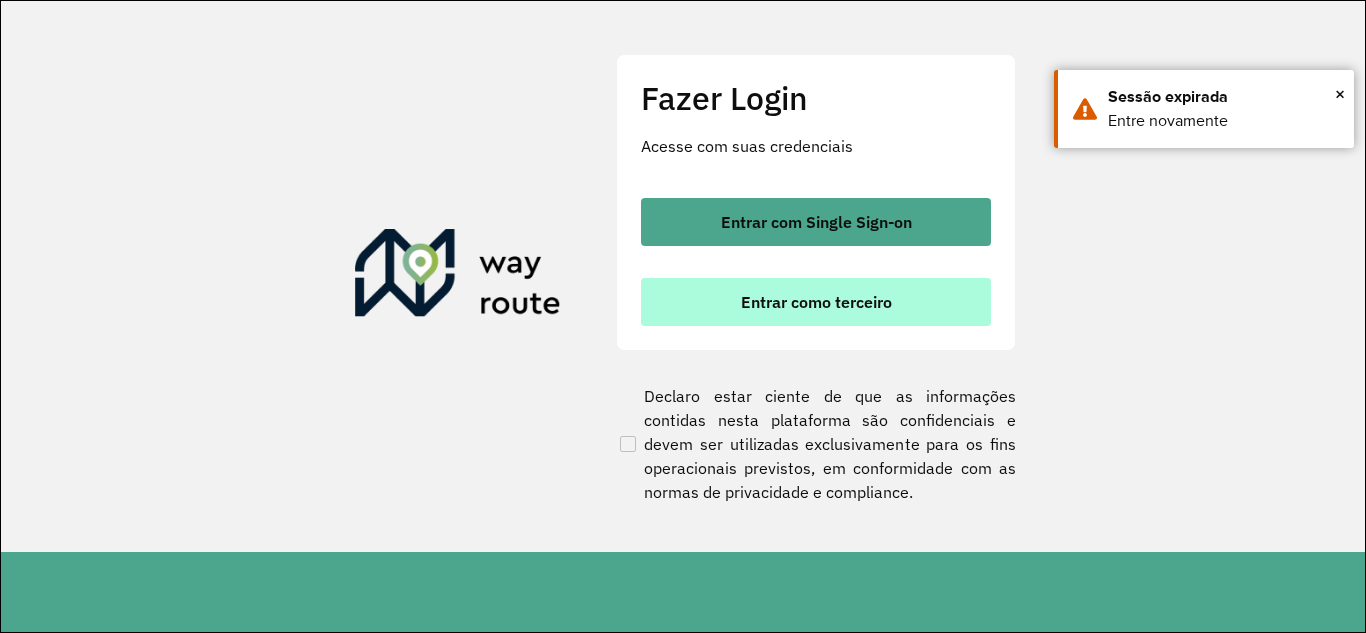click on "Entrar como terceiro" at bounding box center [816, 302] 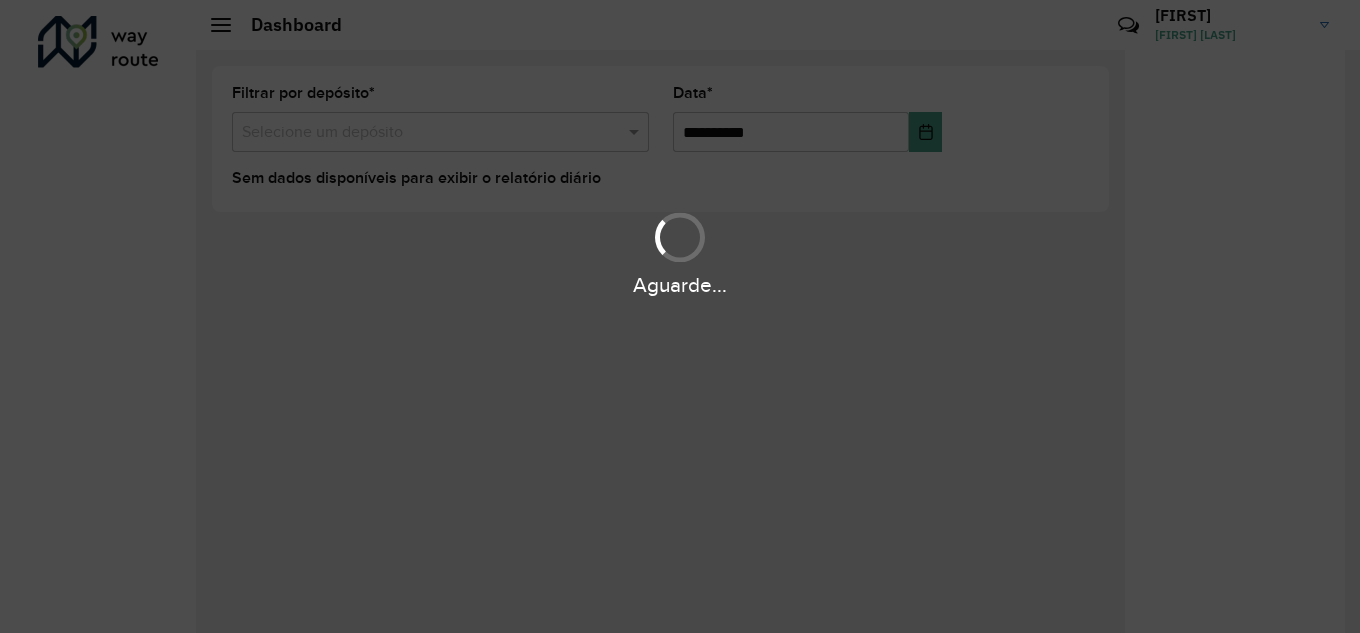 scroll, scrollTop: 0, scrollLeft: 0, axis: both 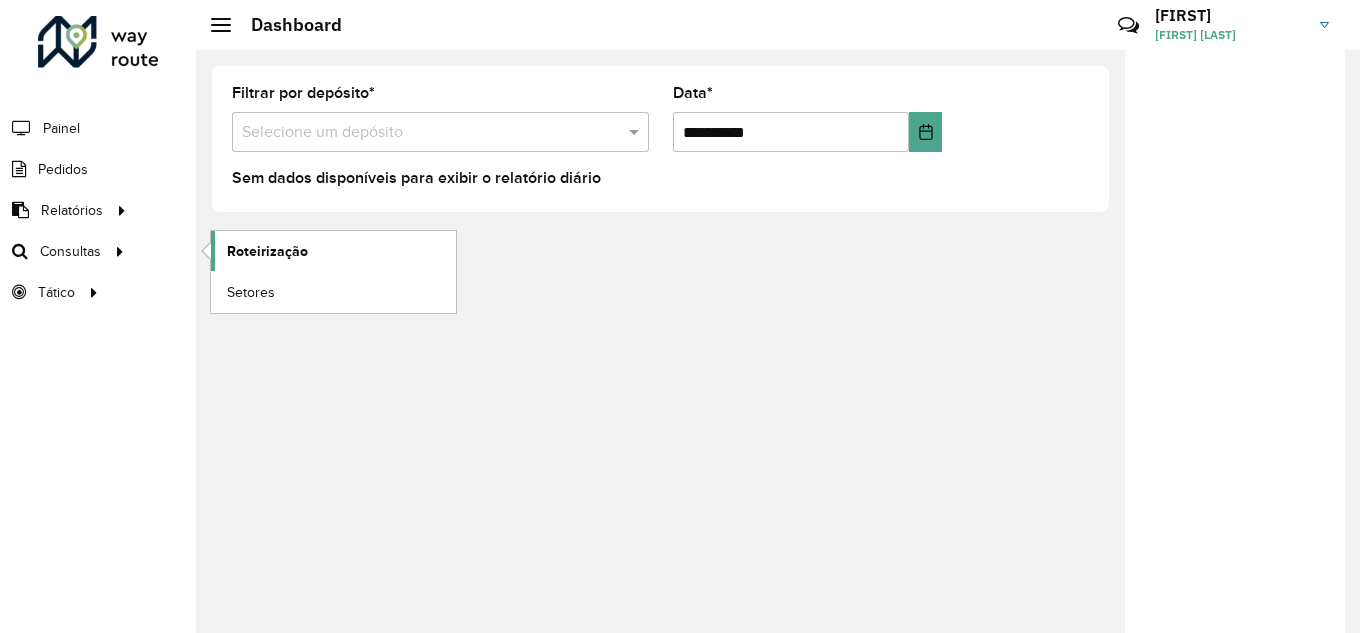 click on "Roteirização" 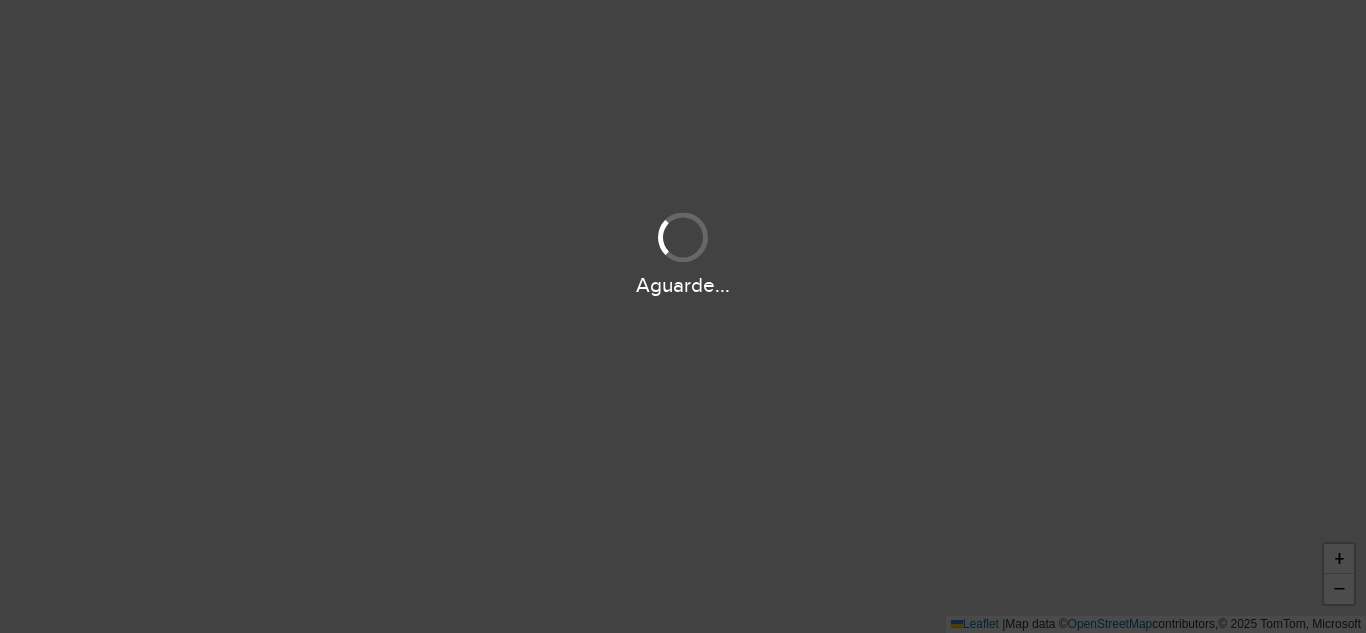 scroll, scrollTop: 0, scrollLeft: 0, axis: both 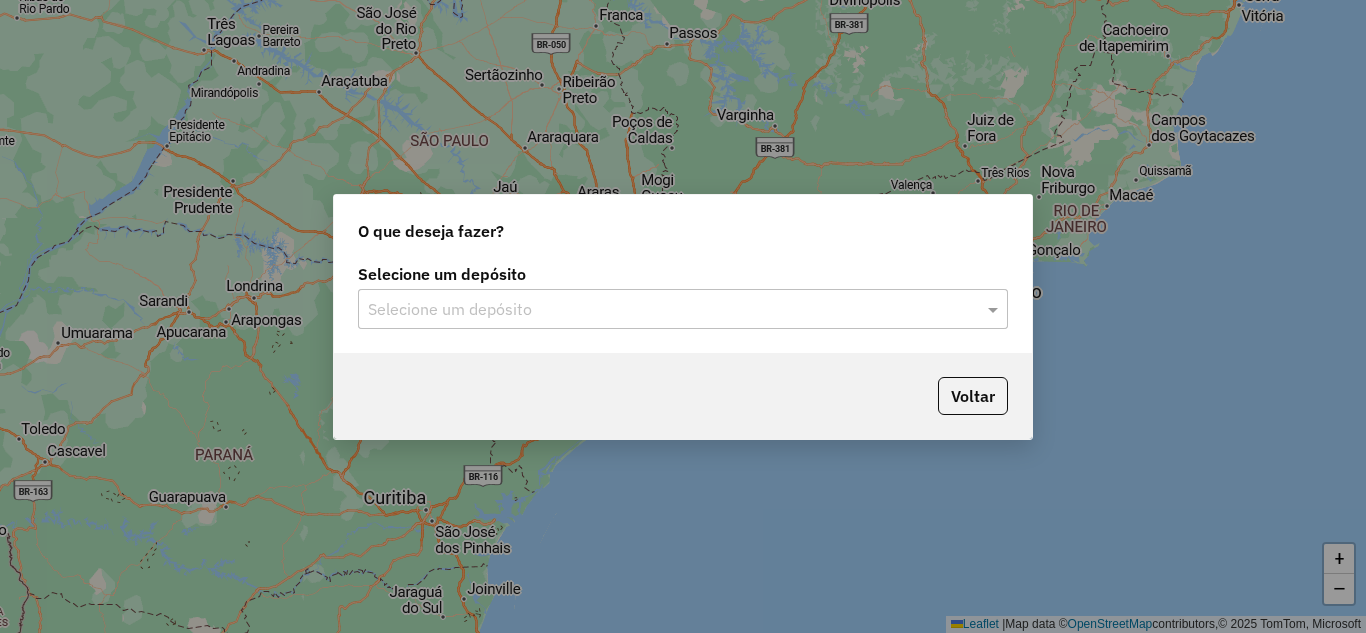 click 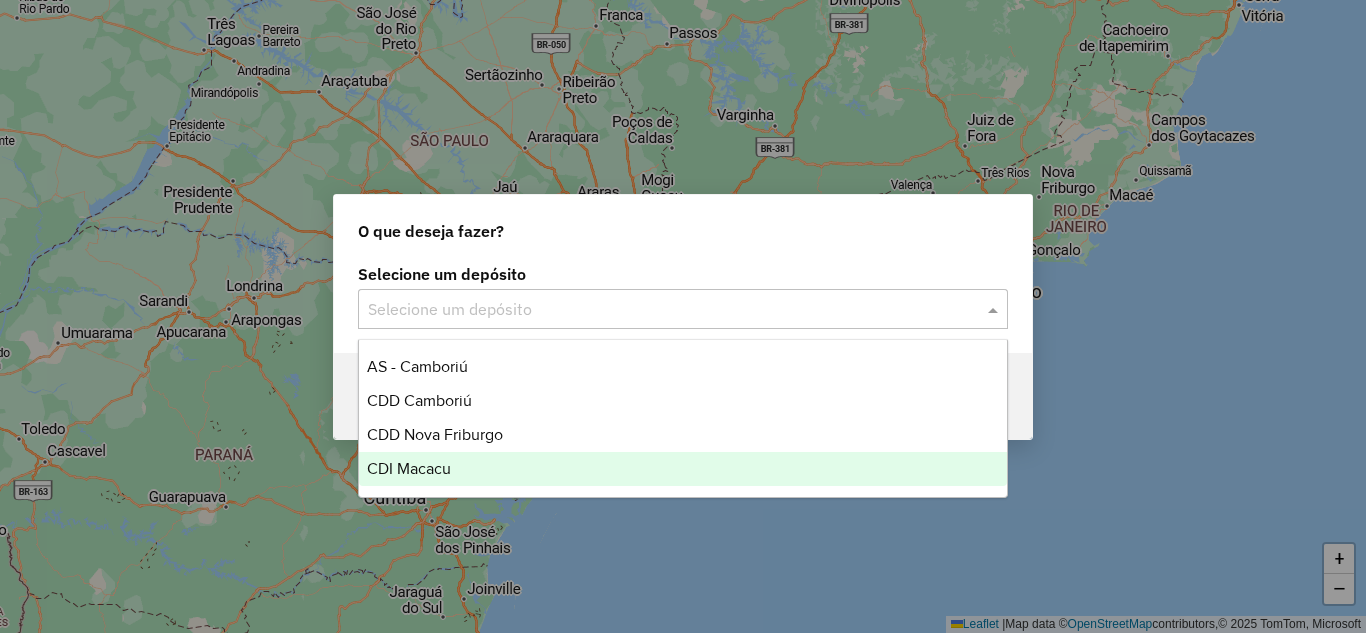 click on "CDI Macacu" at bounding box center [409, 468] 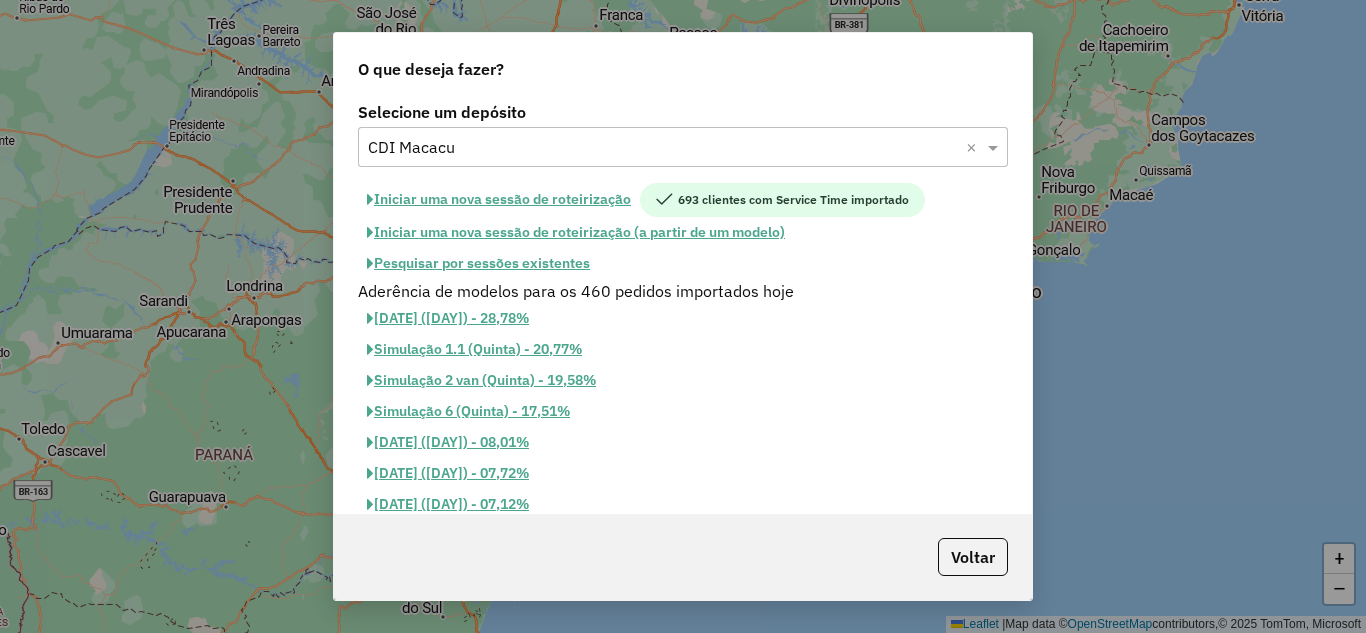 click on "Pesquisar por sessões existentes" 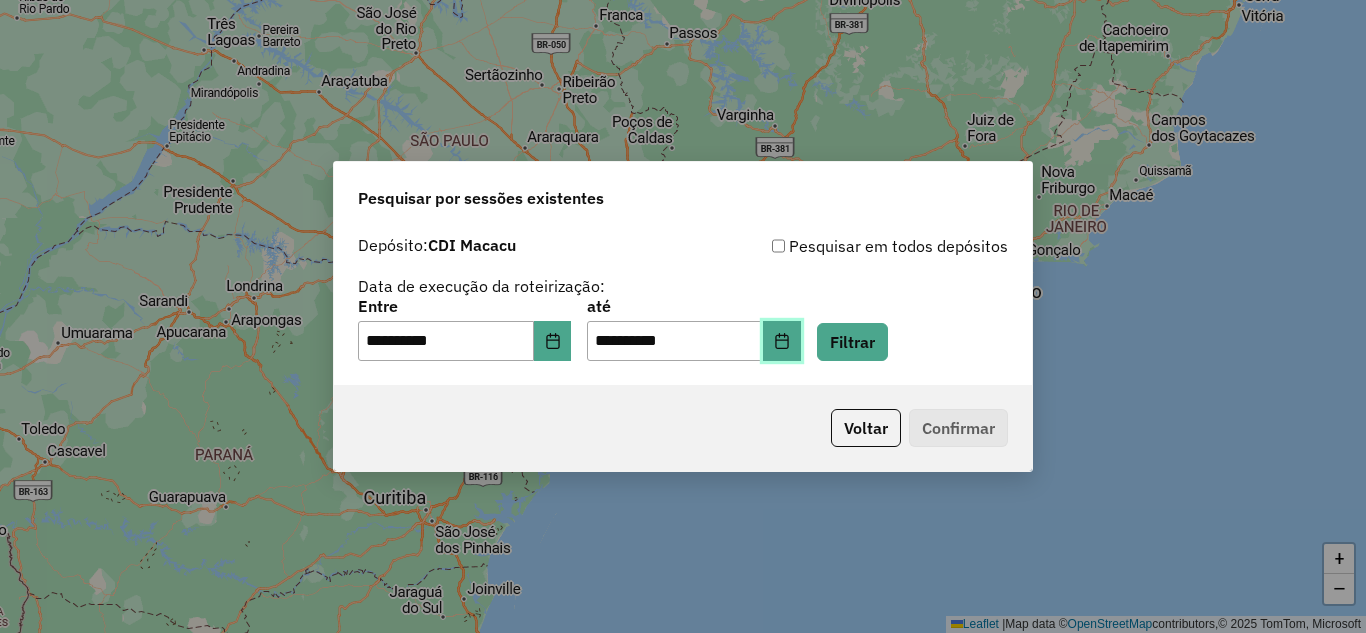 click at bounding box center (782, 341) 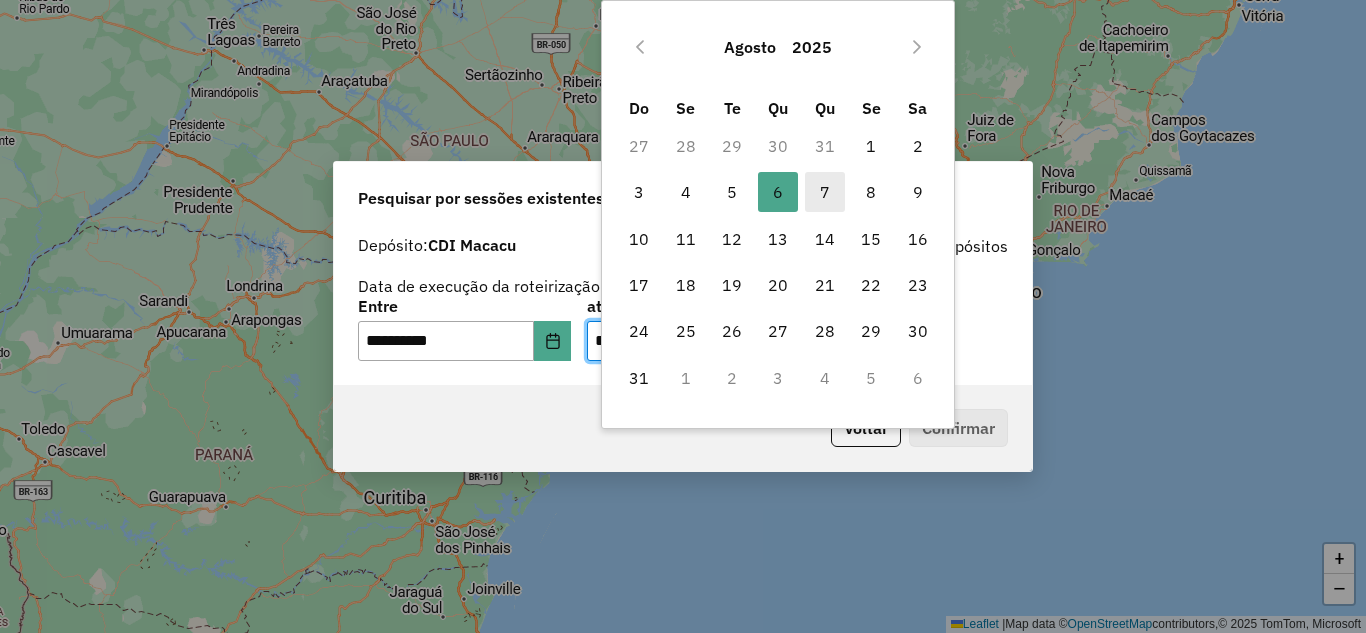 click on "7" at bounding box center [825, 192] 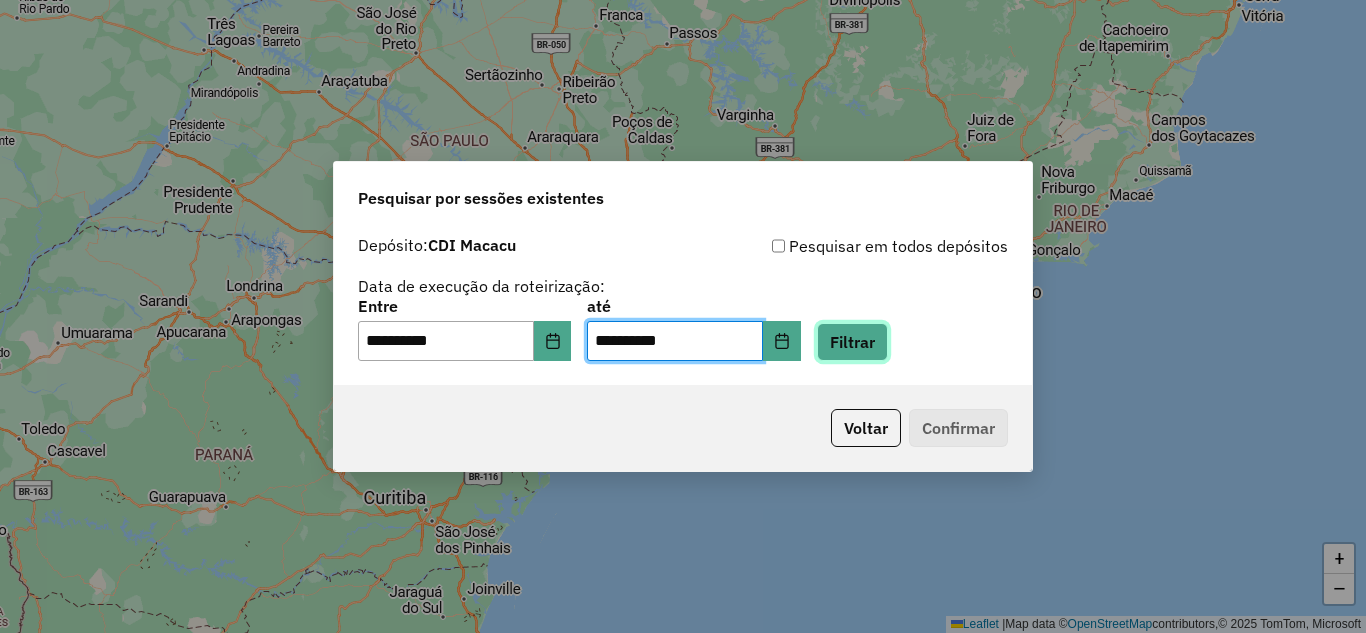 click on "Filtrar" 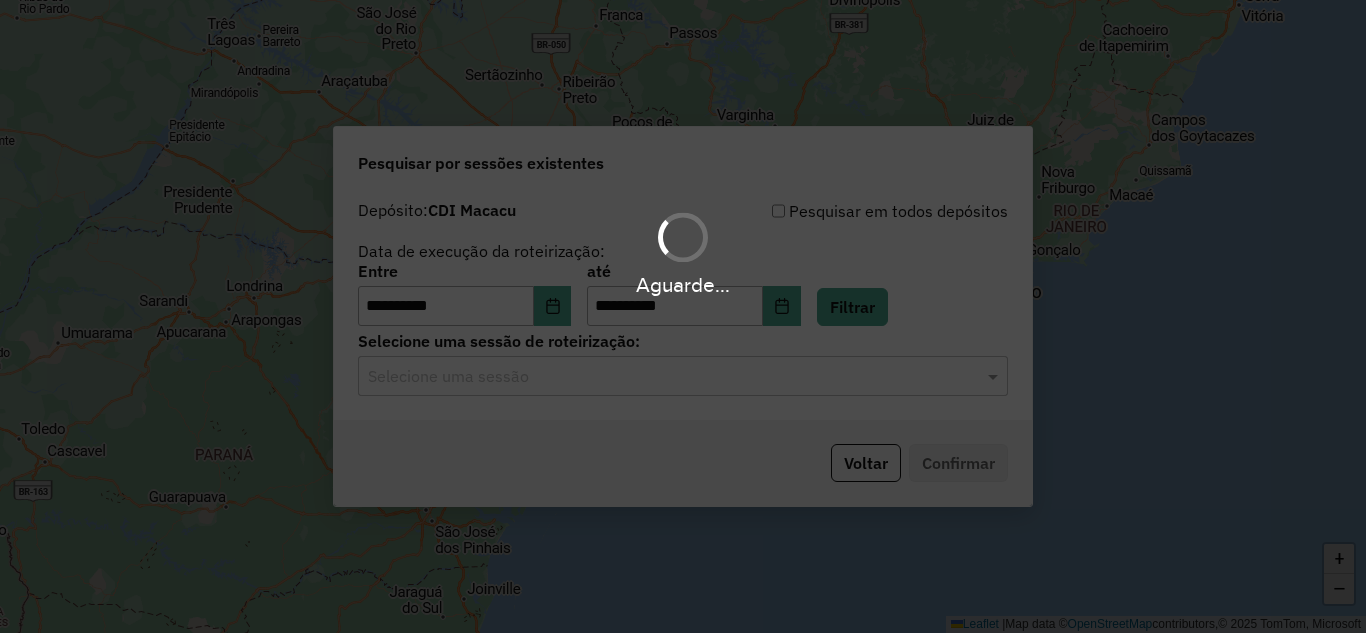 click on "Aguarde..." at bounding box center [683, 316] 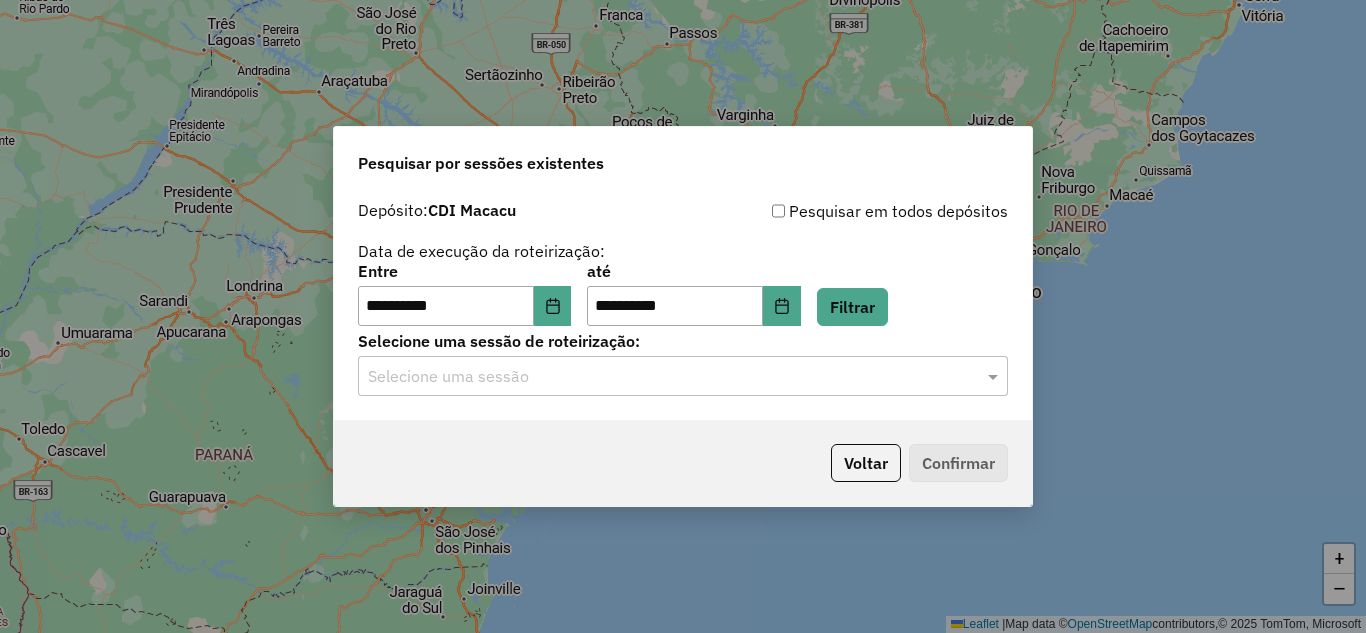 click 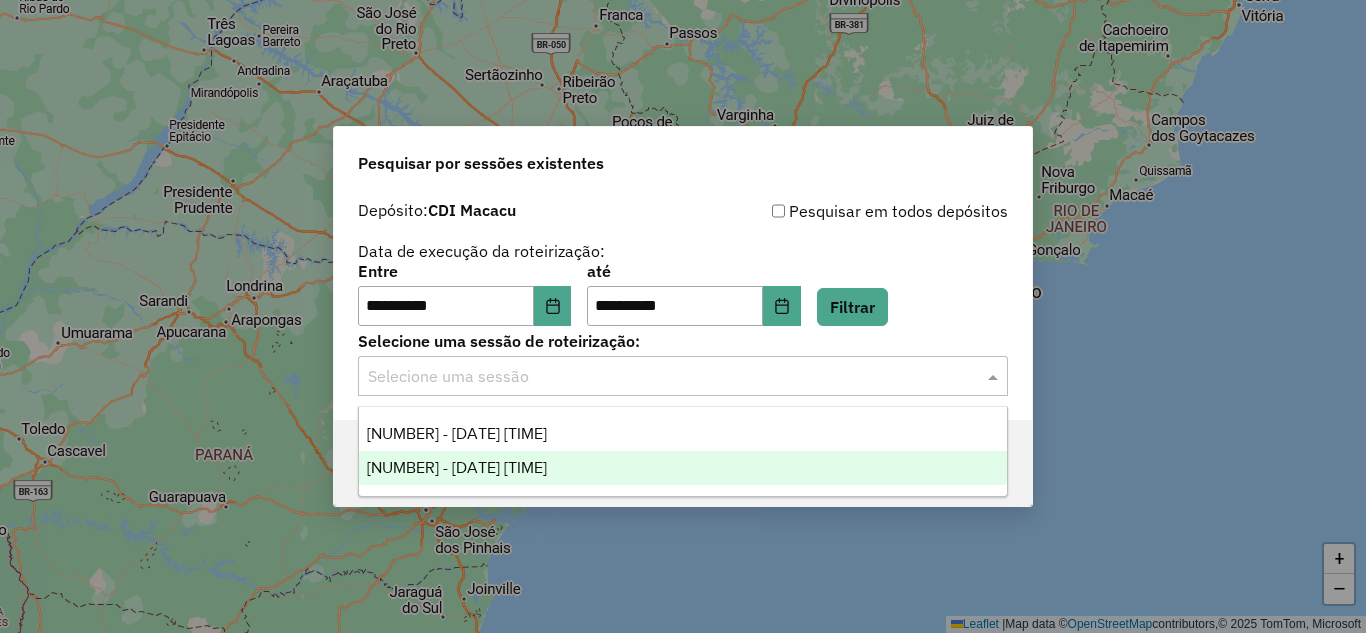 click on "[NUMBER] - [DATE] [TIME]" at bounding box center (457, 467) 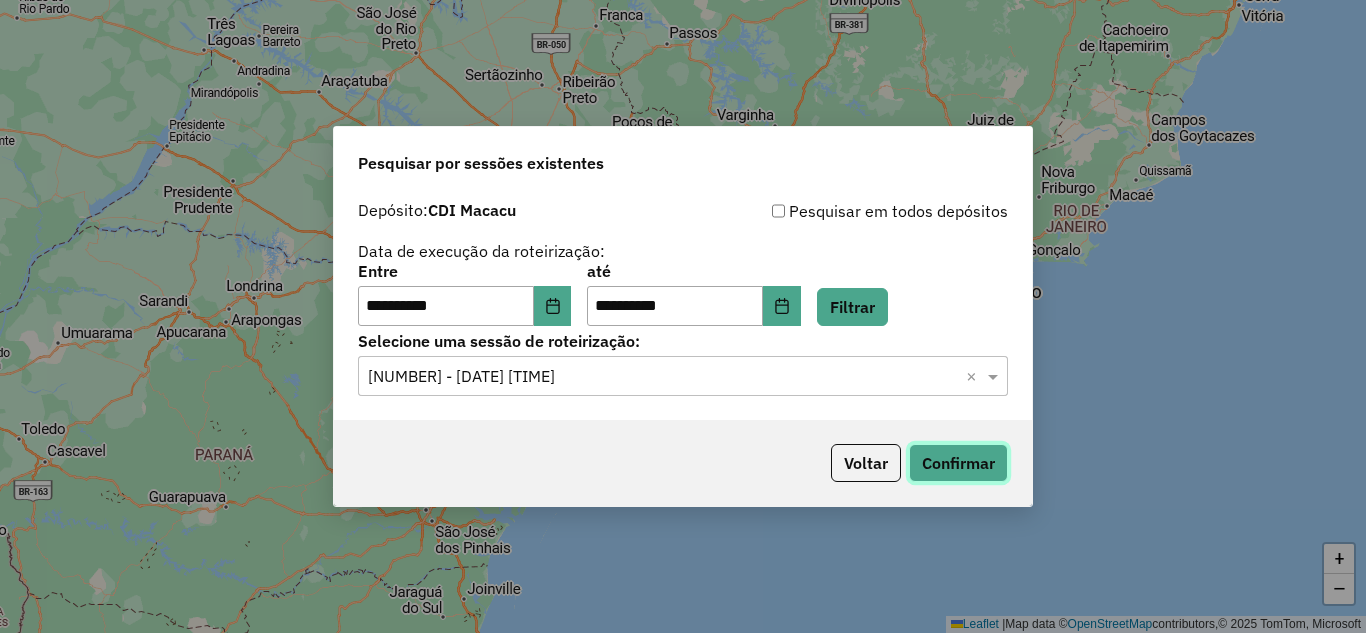 click on "Confirmar" 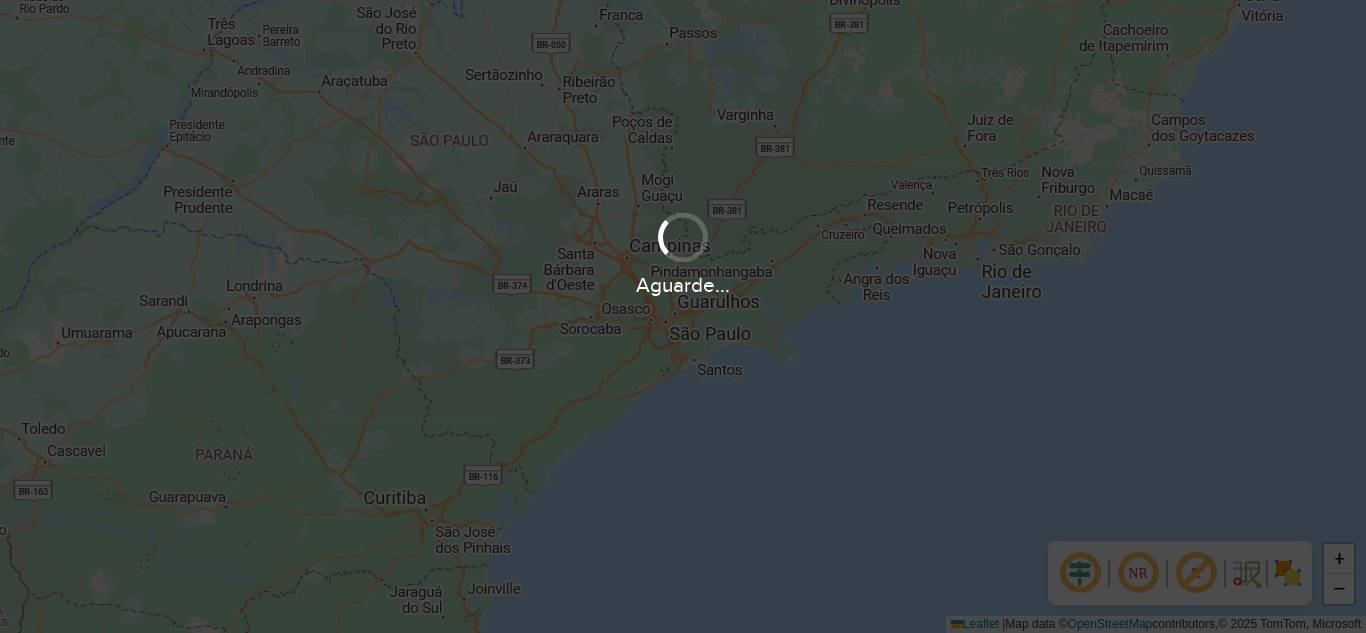 scroll, scrollTop: 0, scrollLeft: 0, axis: both 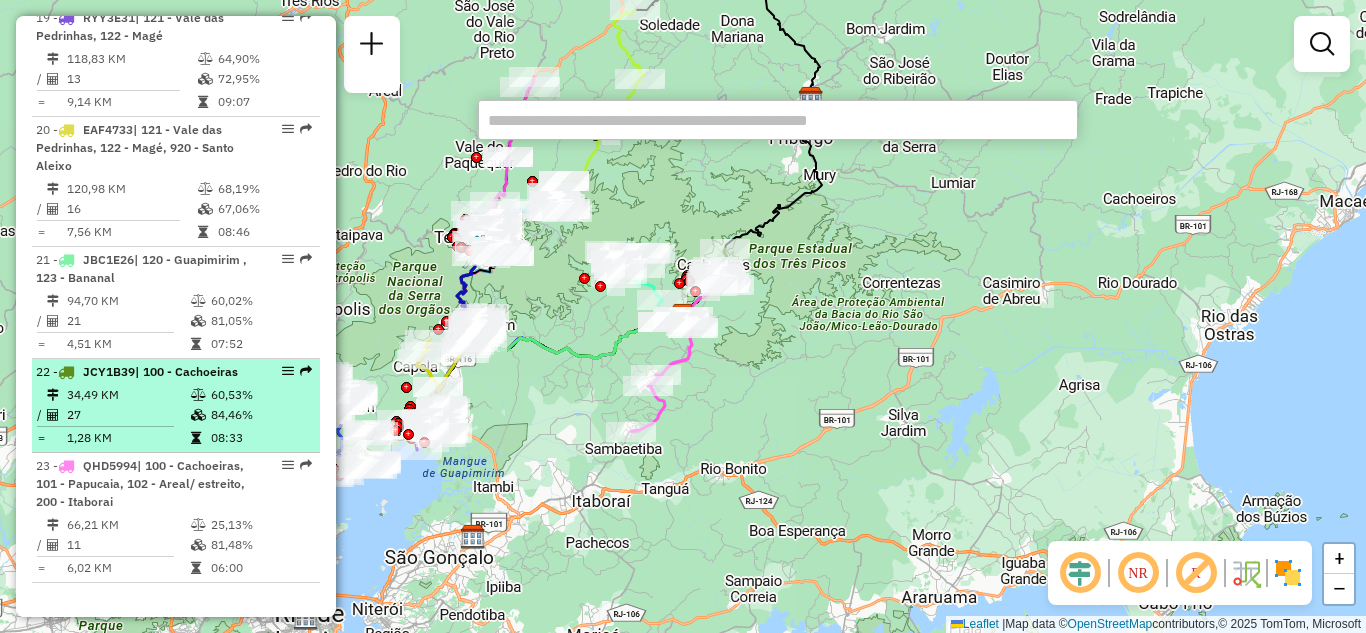 click at bounding box center [288, 371] 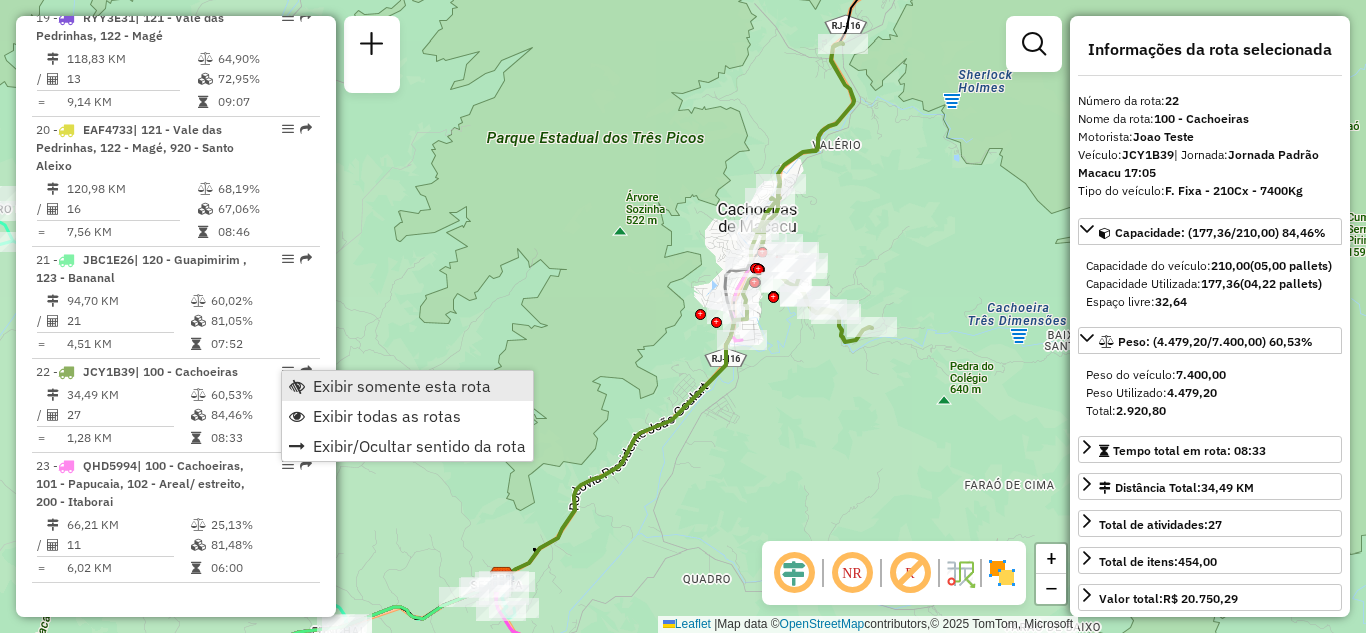 click on "Exibir somente esta rota" at bounding box center [402, 386] 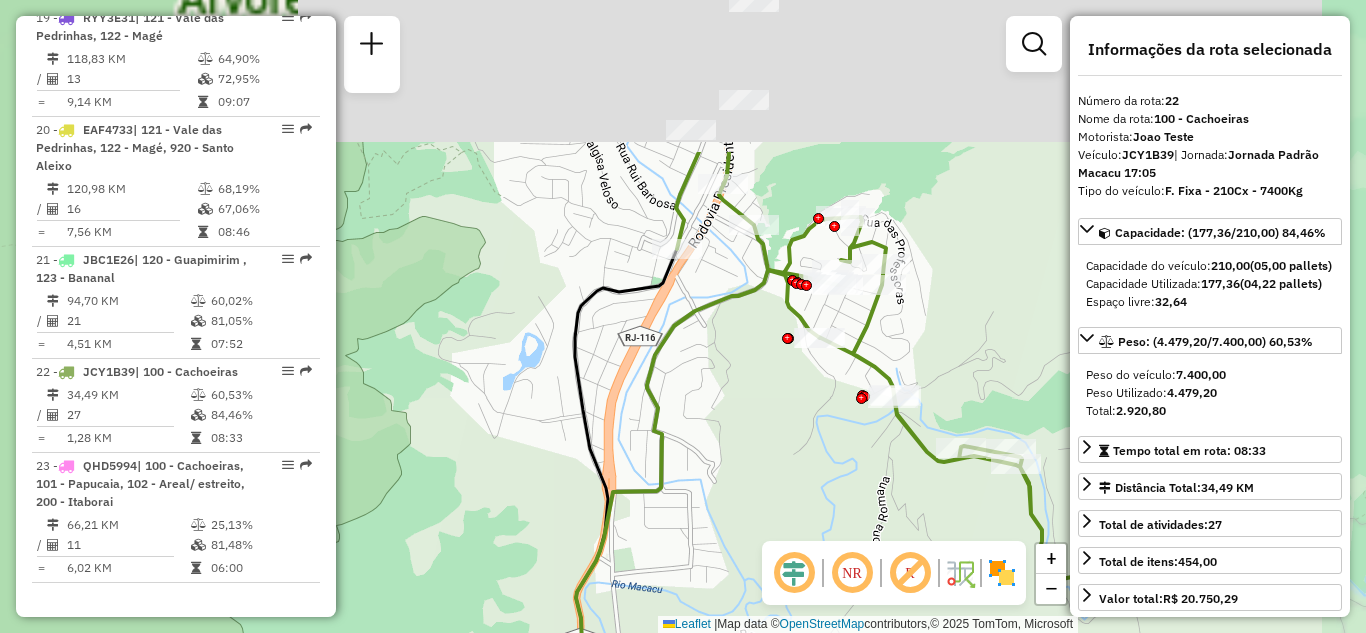 drag, startPoint x: 806, startPoint y: 271, endPoint x: 766, endPoint y: 486, distance: 218.68927 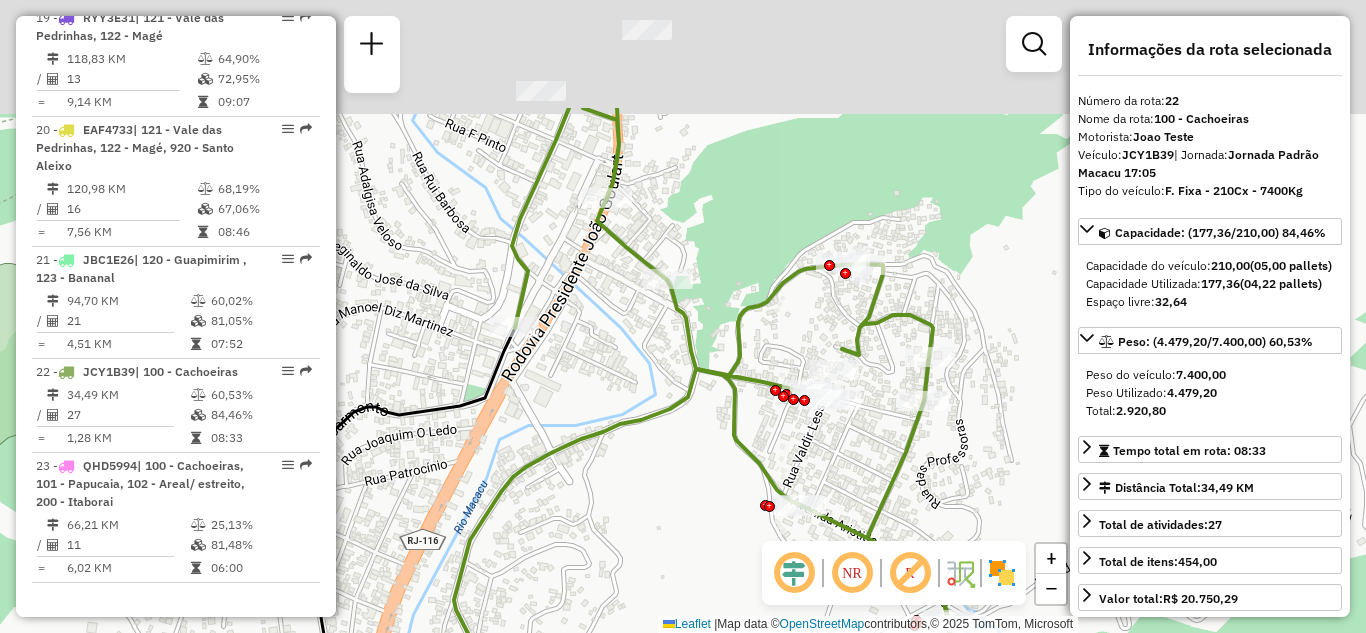 click 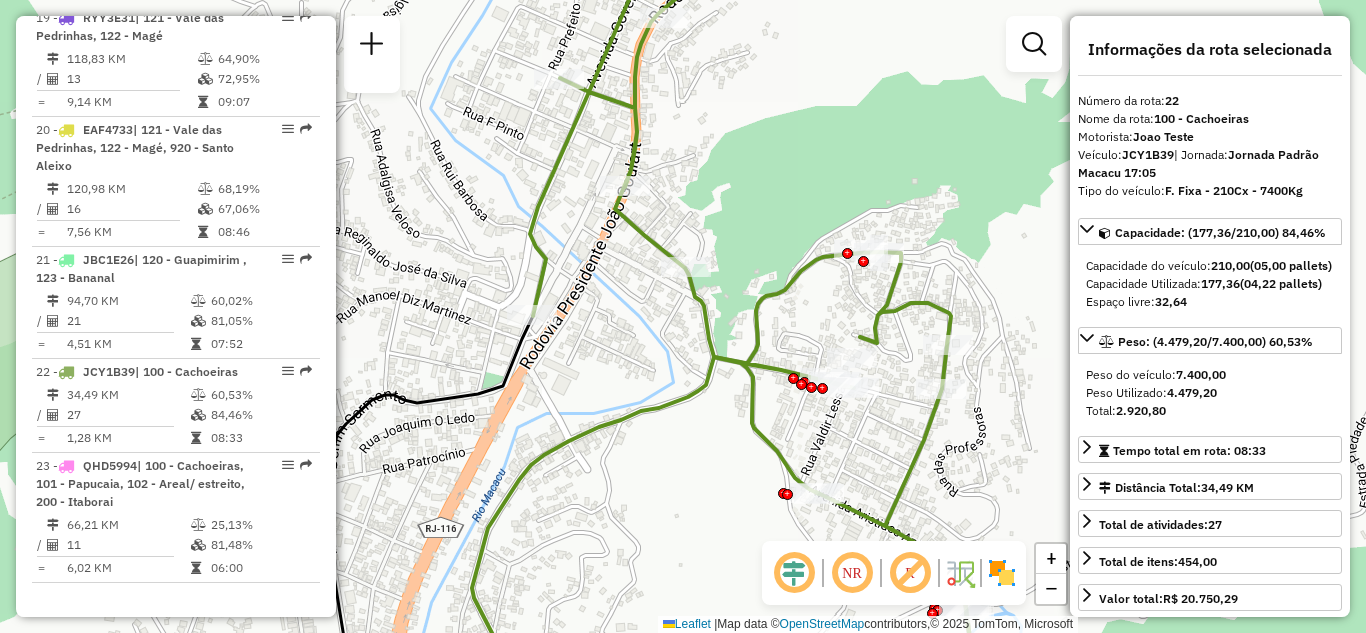 drag, startPoint x: 682, startPoint y: 395, endPoint x: 709, endPoint y: 301, distance: 97.80082 